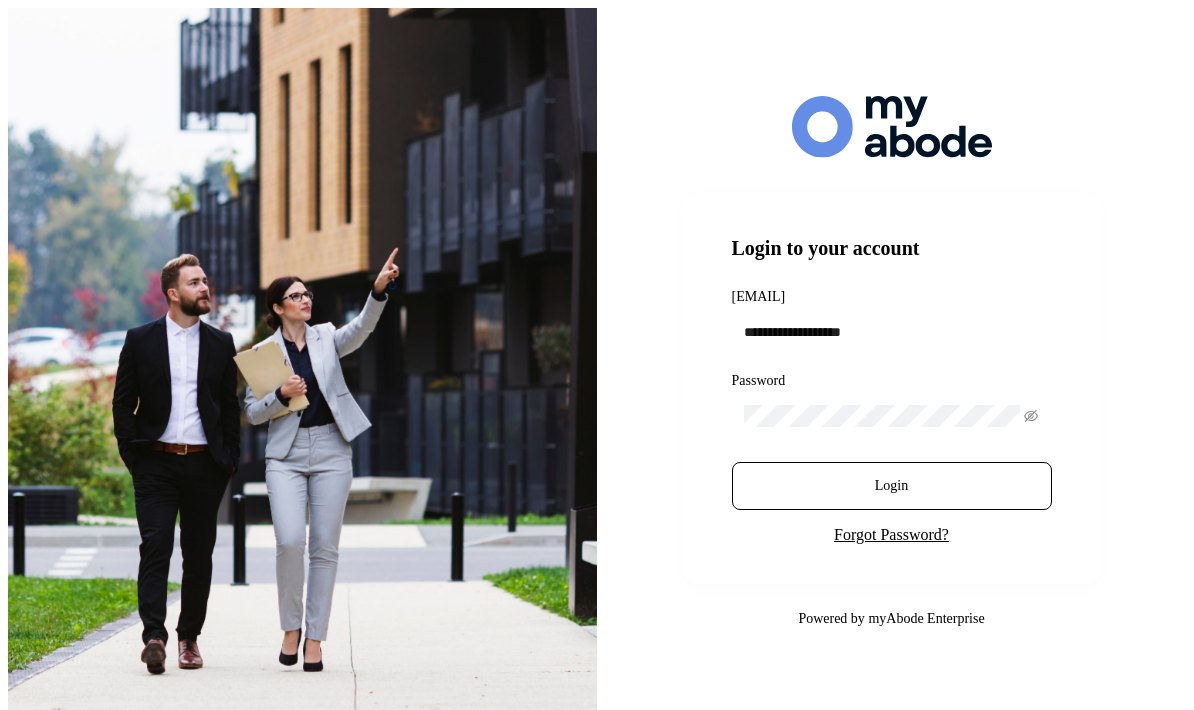 scroll, scrollTop: 0, scrollLeft: 0, axis: both 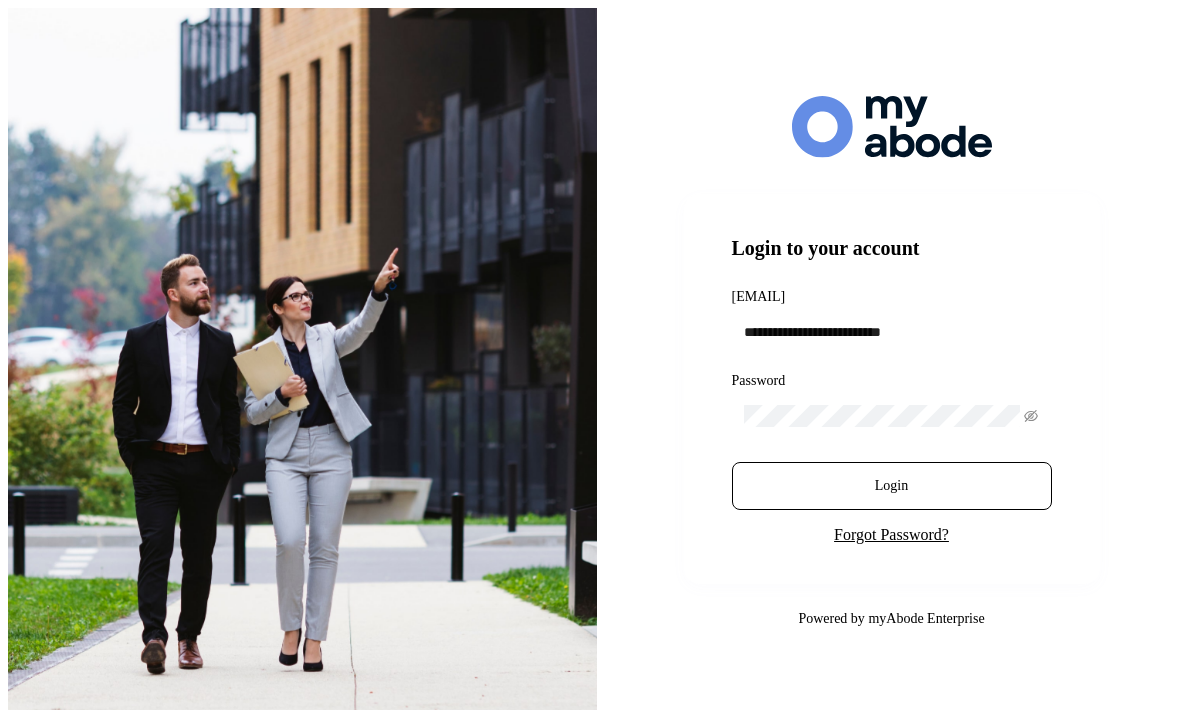 click on "Login" at bounding box center (892, 486) 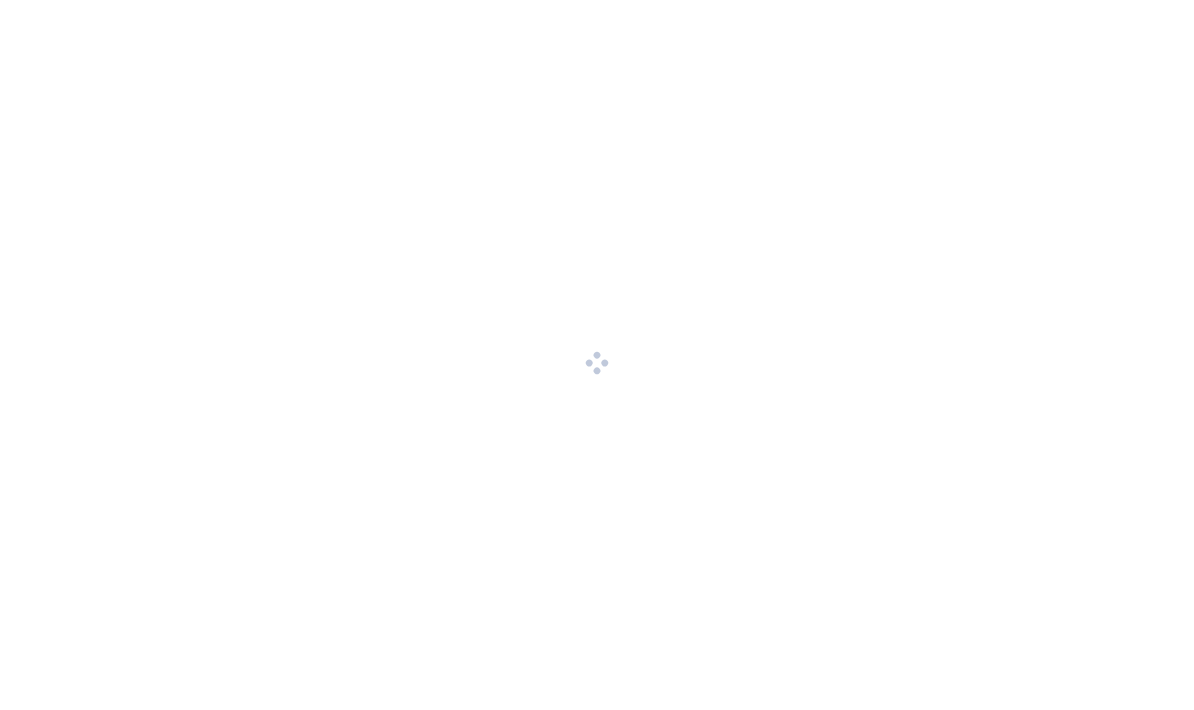 scroll, scrollTop: 0, scrollLeft: 0, axis: both 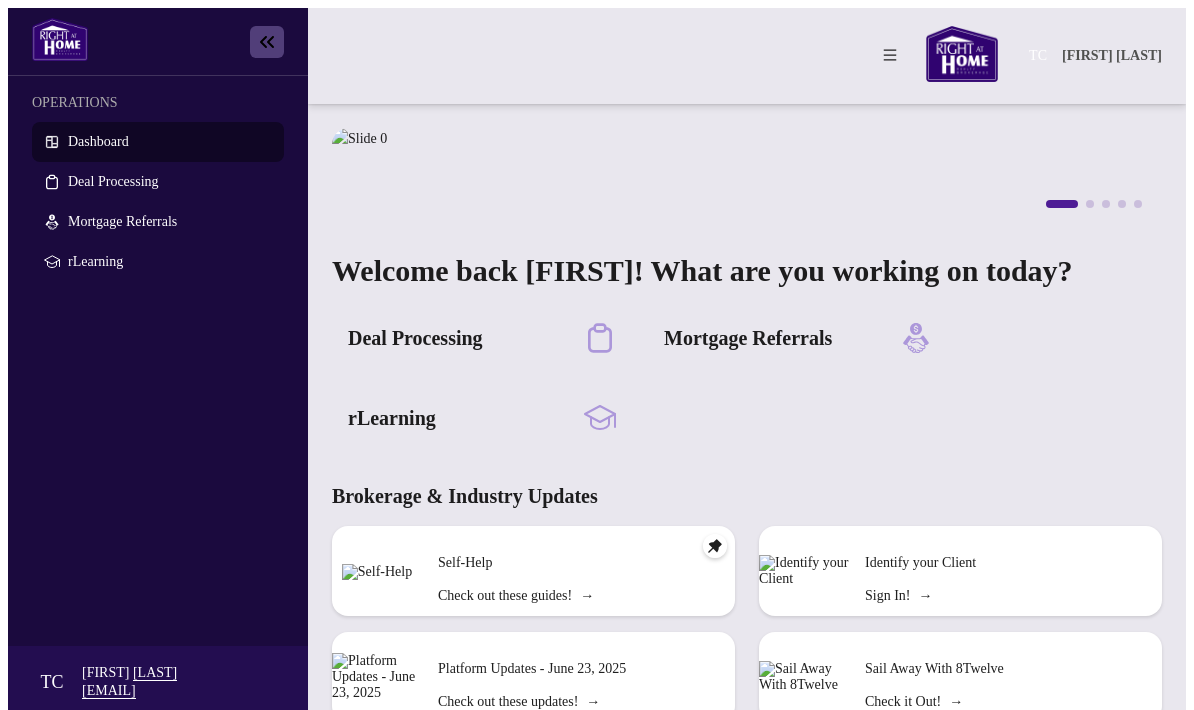 click on "Deal Processing" at bounding box center (482, 338) 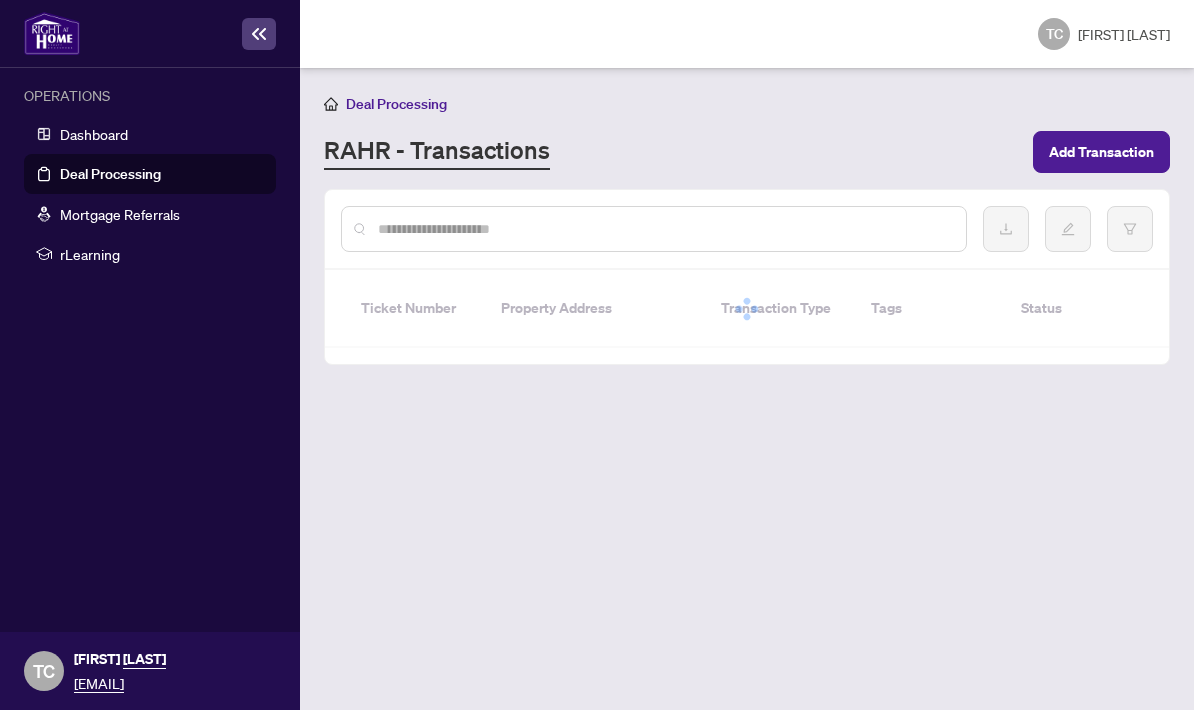 click on "Add Transaction" at bounding box center [1101, 152] 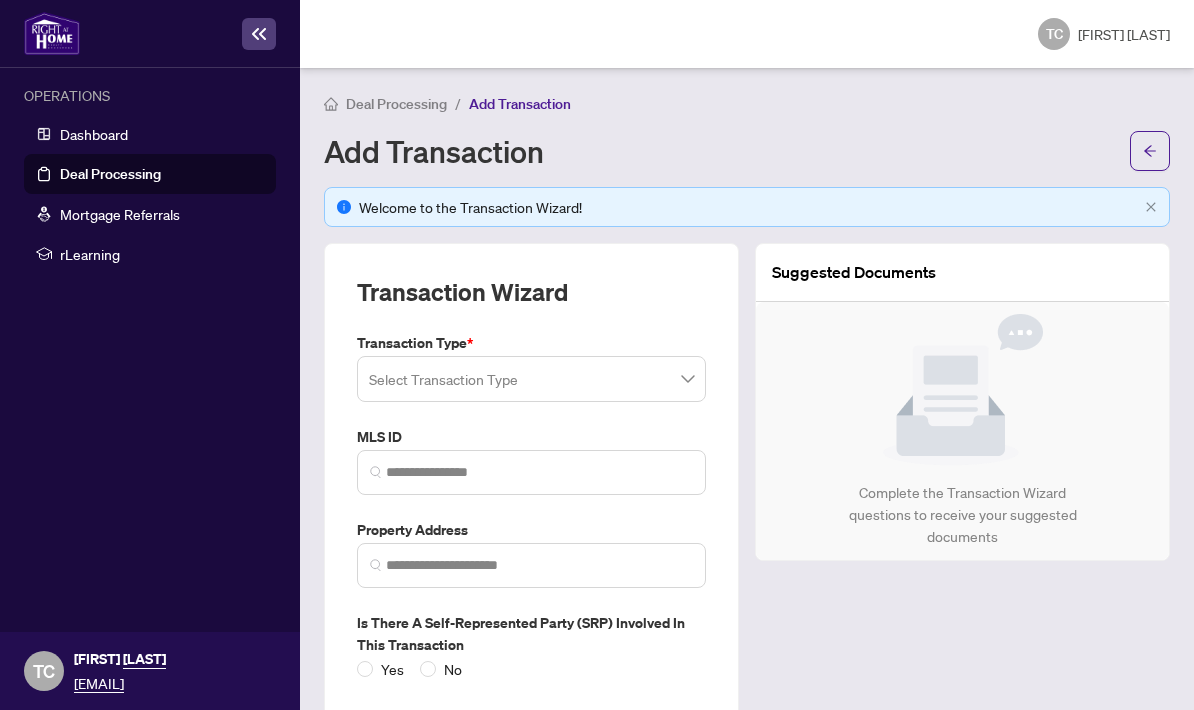 click at bounding box center [531, 379] 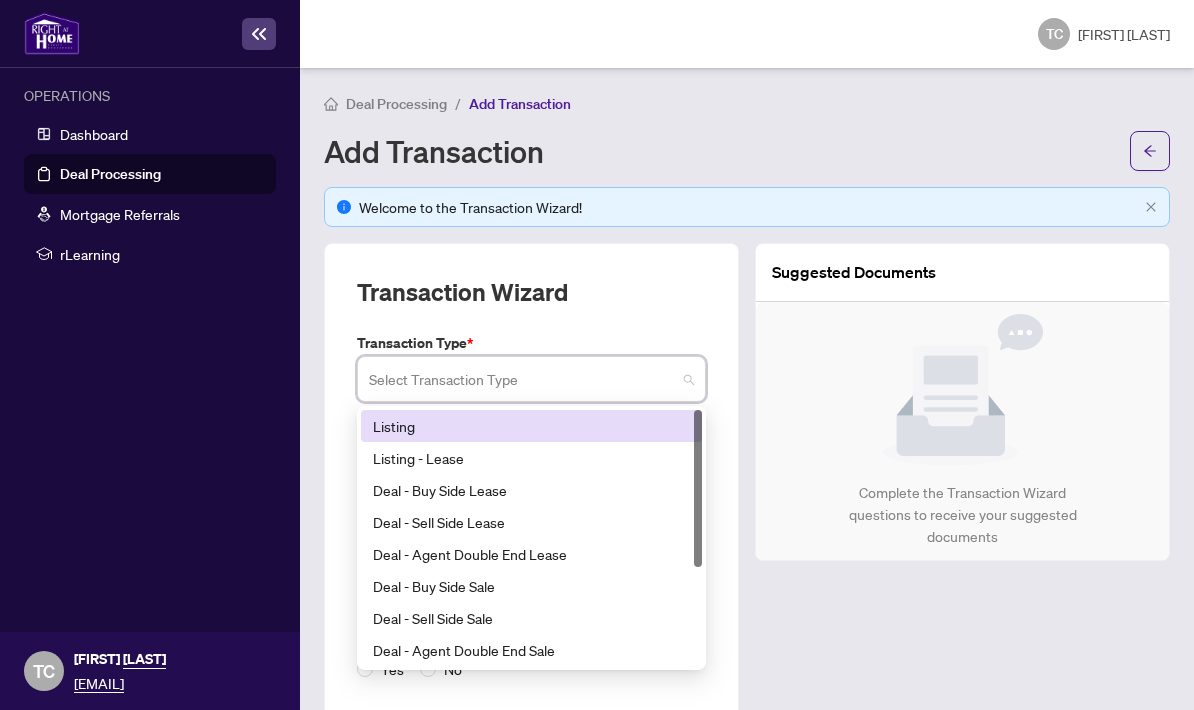 click on "Listing - Lease" at bounding box center (531, 426) 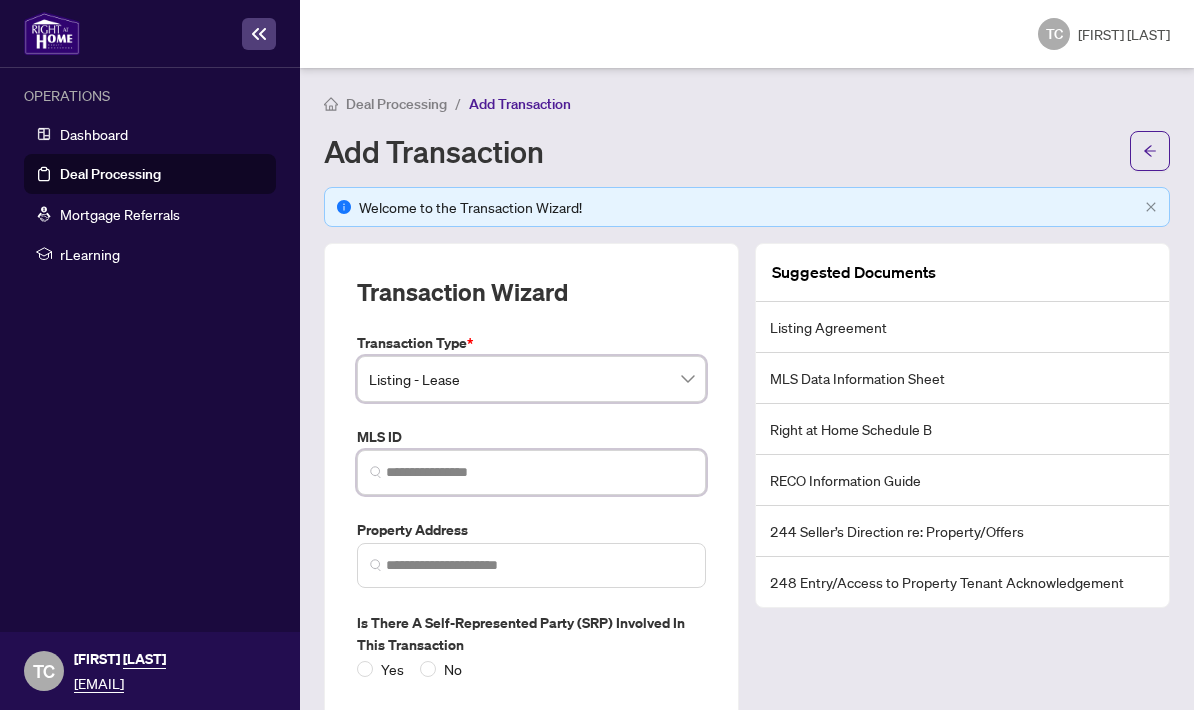 click at bounding box center [539, 472] 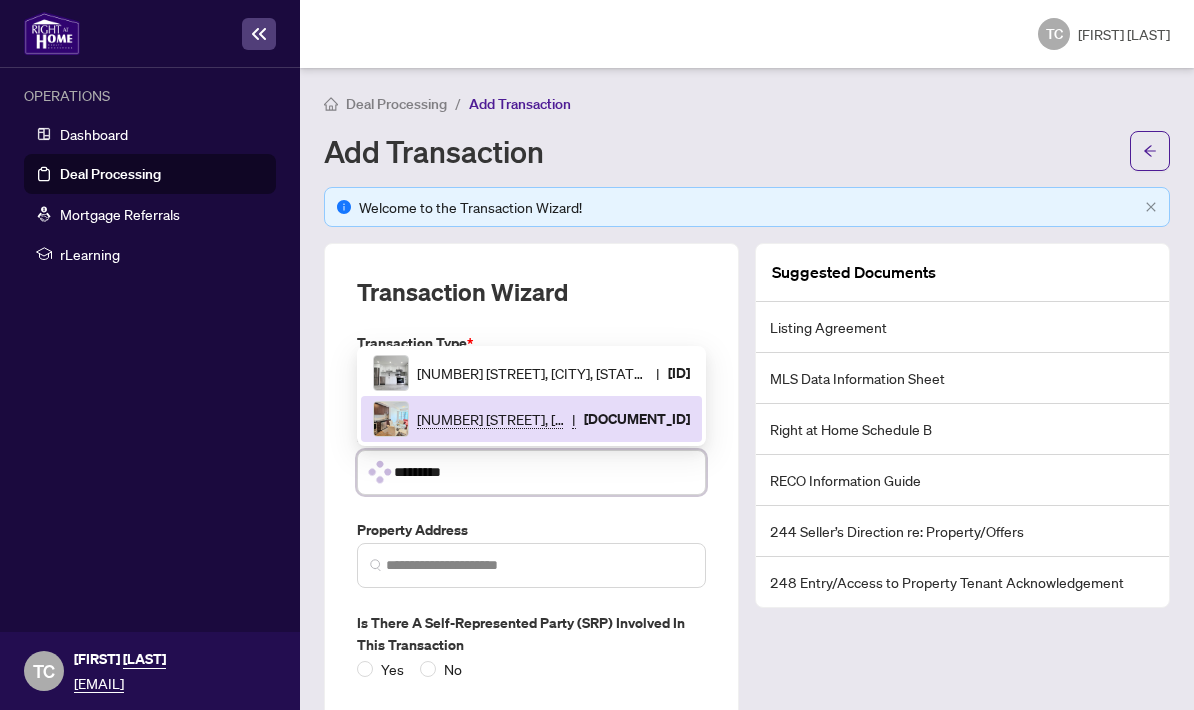 click on "[NUMBER] [STREET], [CITY], [STATE] [POSTAL_CODE], [COUNTRY]" at bounding box center (490, 419) 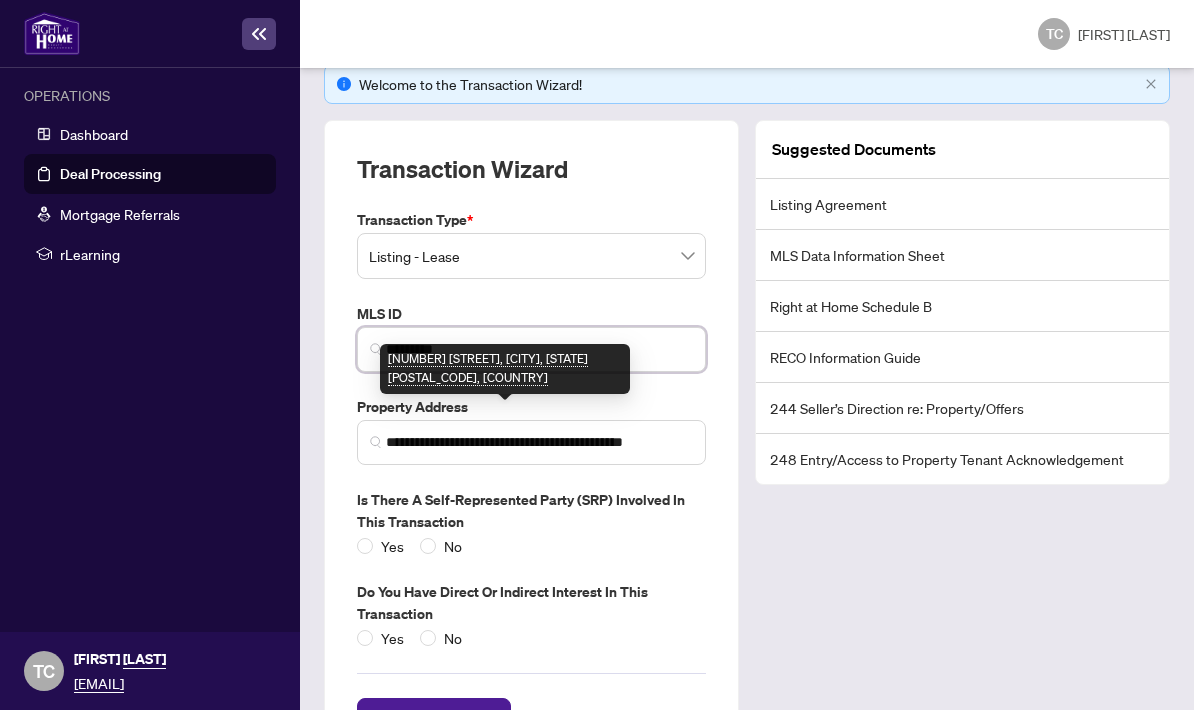 scroll, scrollTop: 122, scrollLeft: 0, axis: vertical 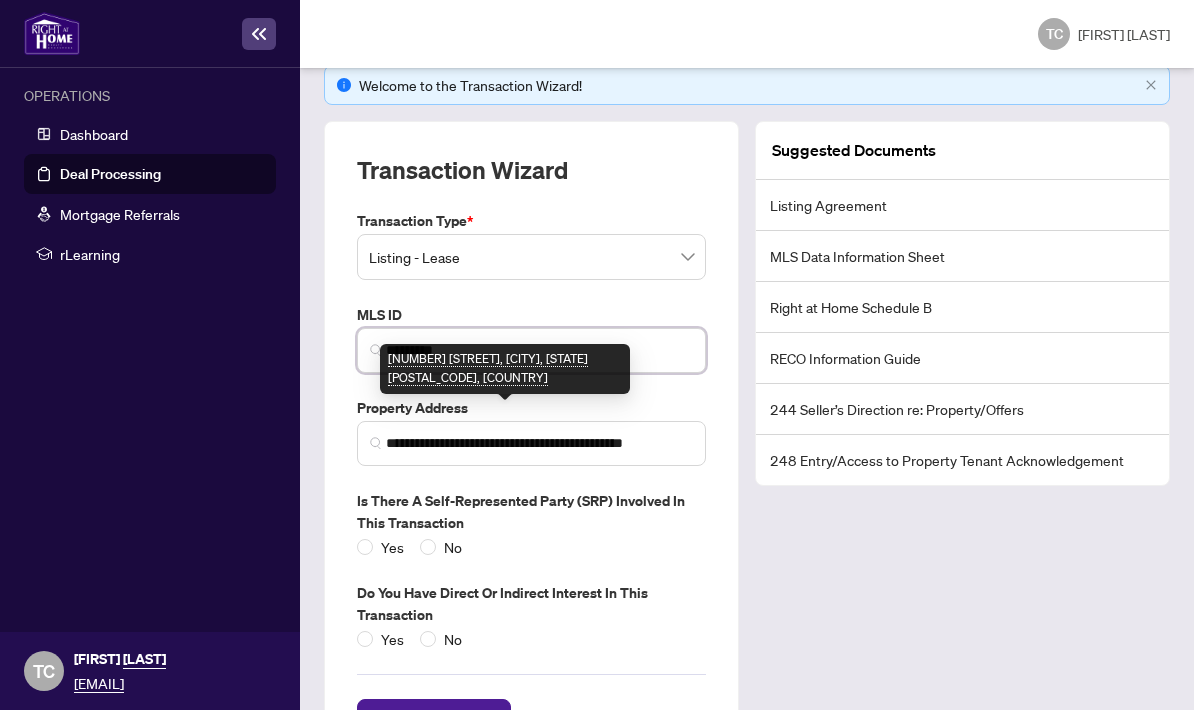 type on "*********" 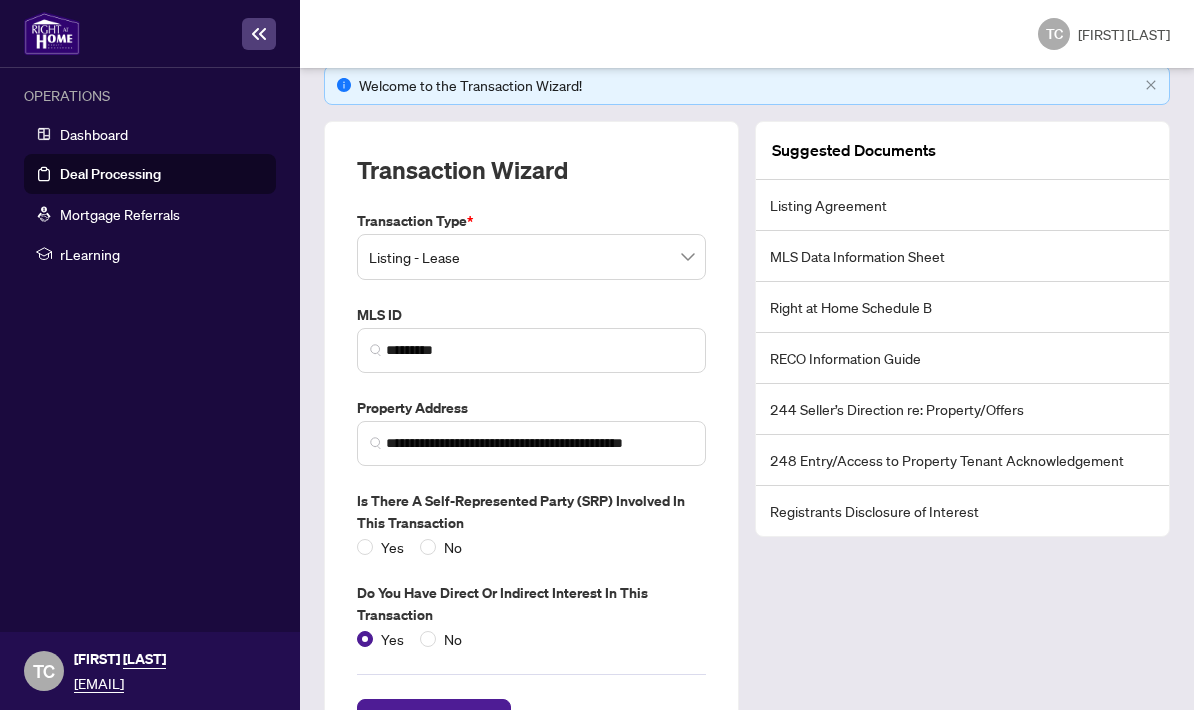 click on "No" at bounding box center (392, 547) 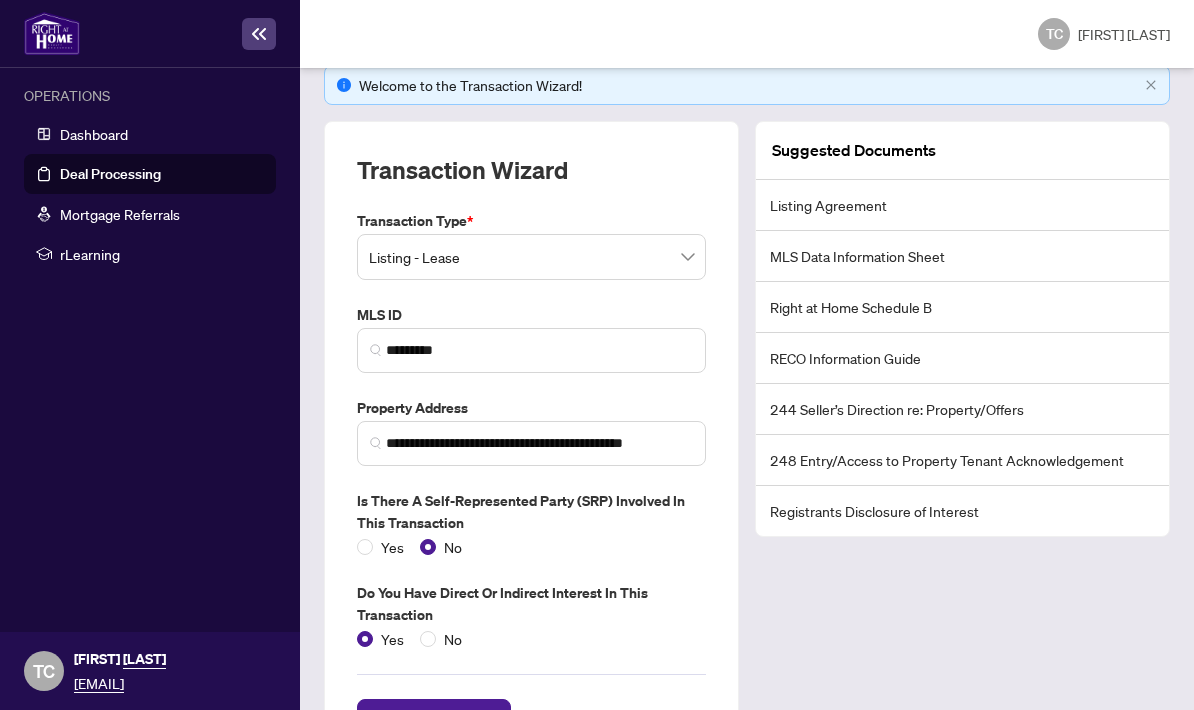 scroll, scrollTop: 80, scrollLeft: 0, axis: vertical 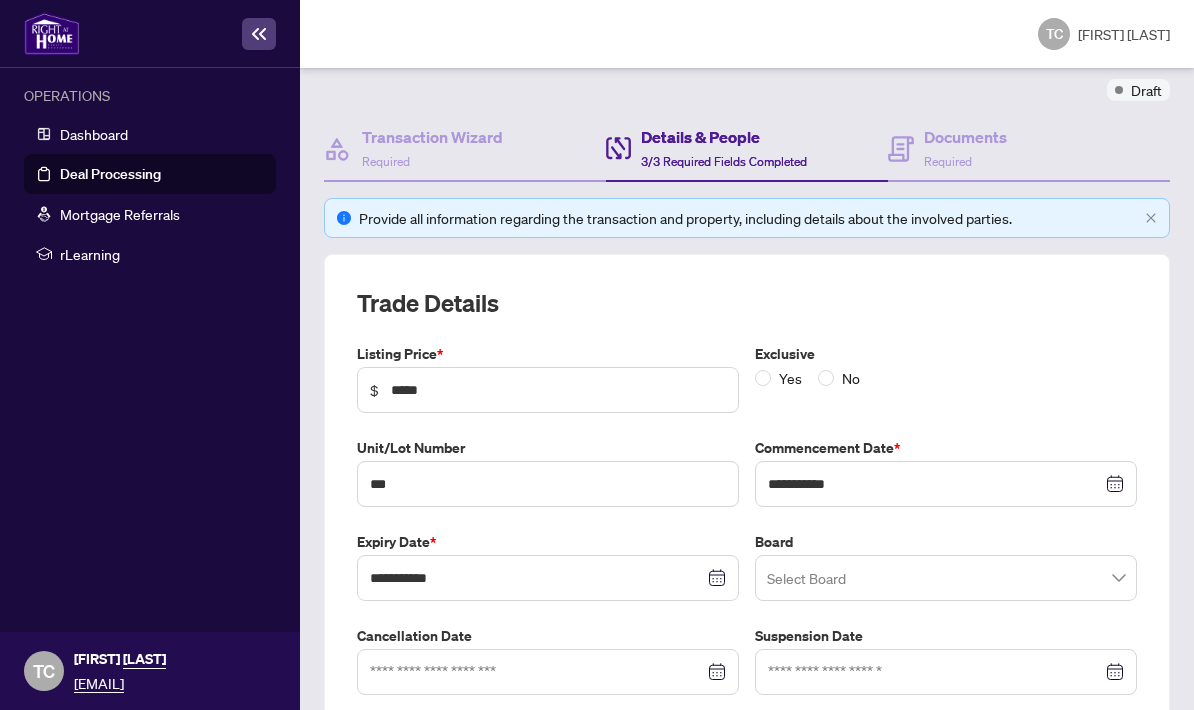 click on "No" at bounding box center [790, 378] 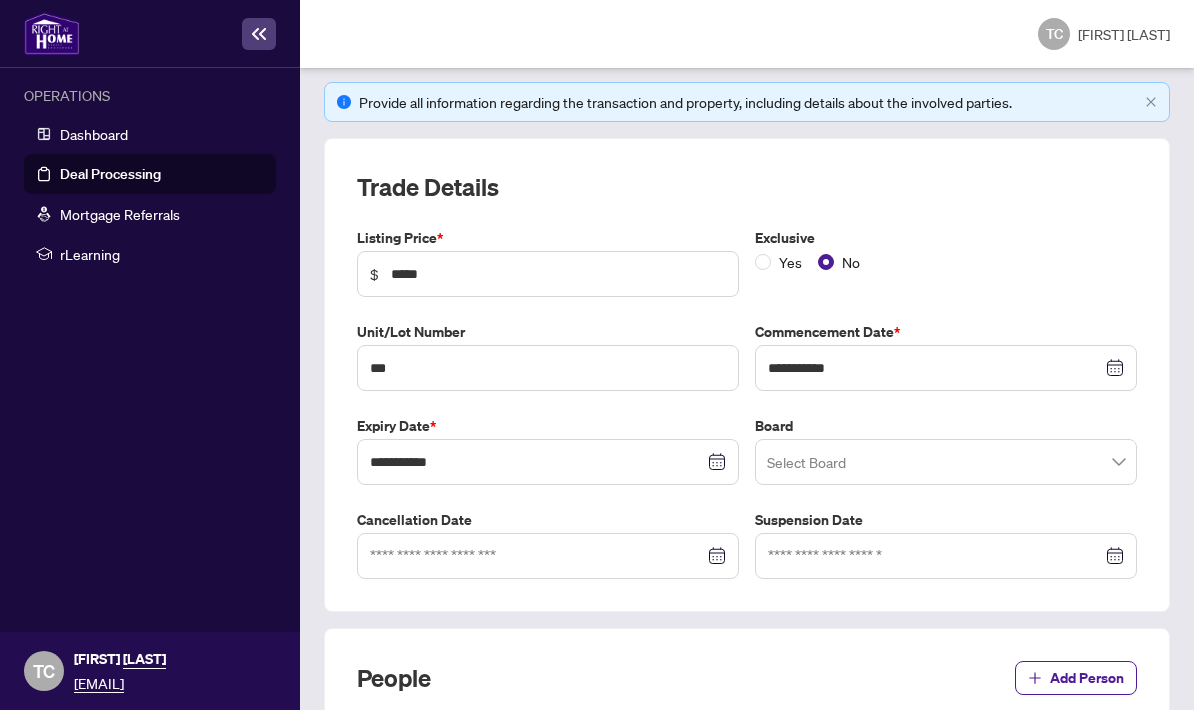 scroll, scrollTop: 331, scrollLeft: 0, axis: vertical 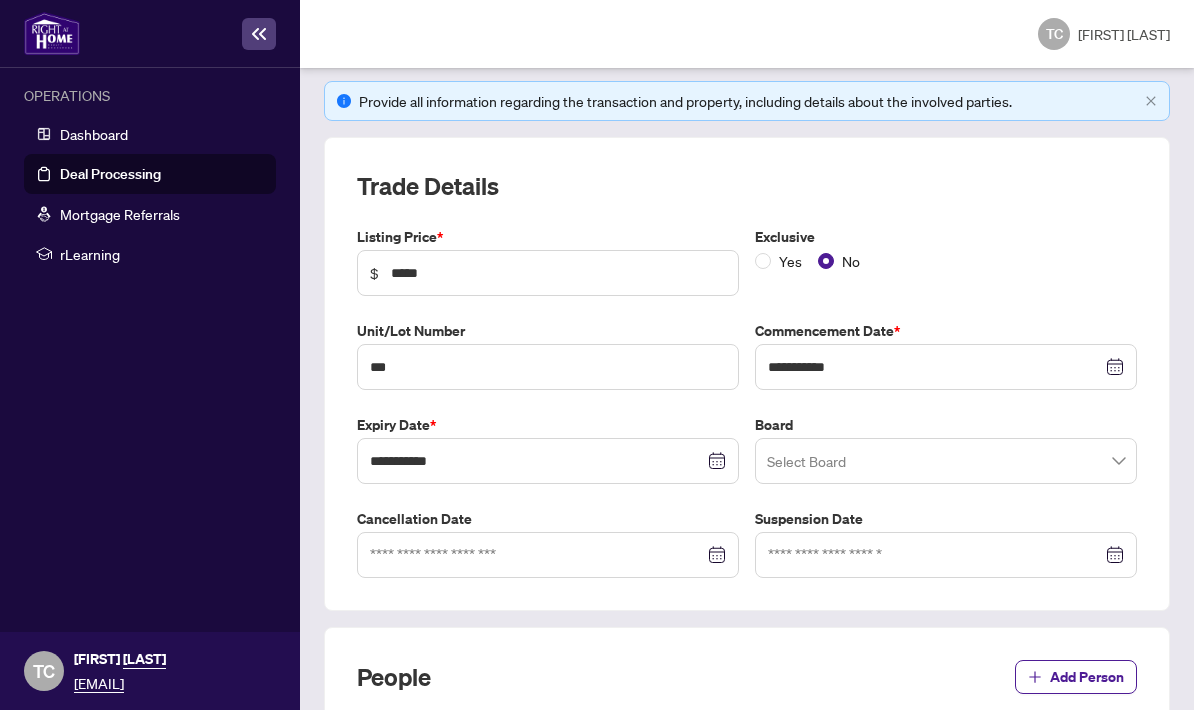 click at bounding box center [946, 461] 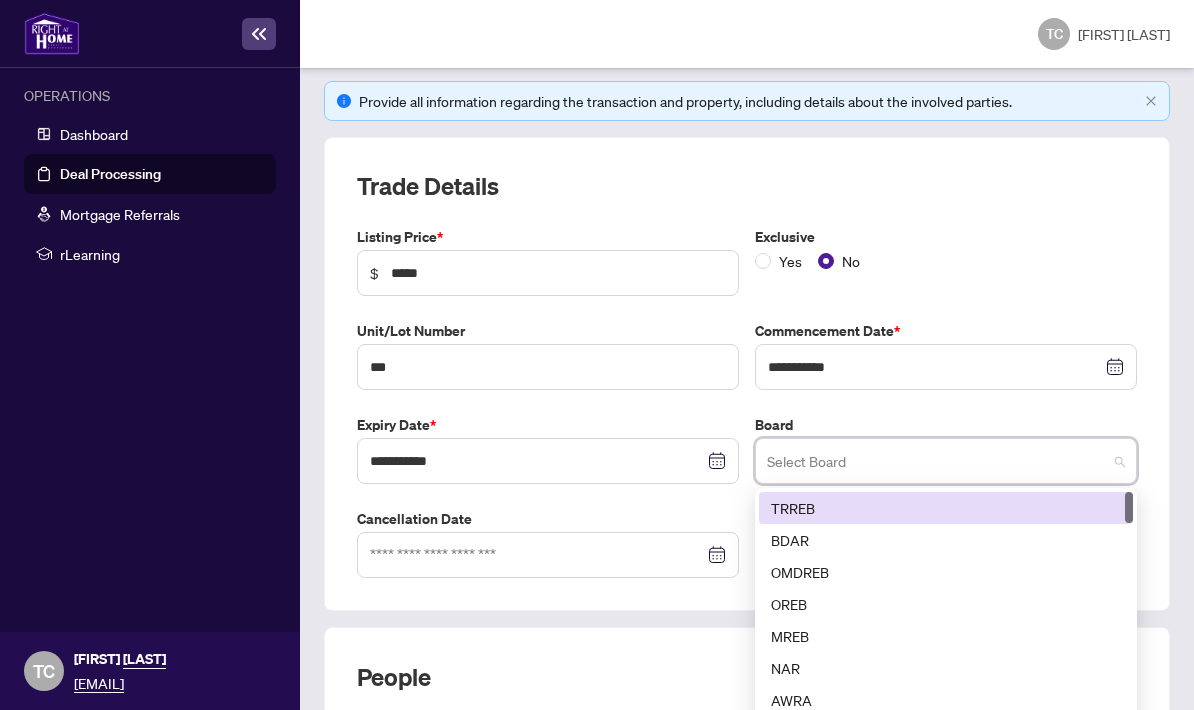 click on "TRREB" at bounding box center [946, 508] 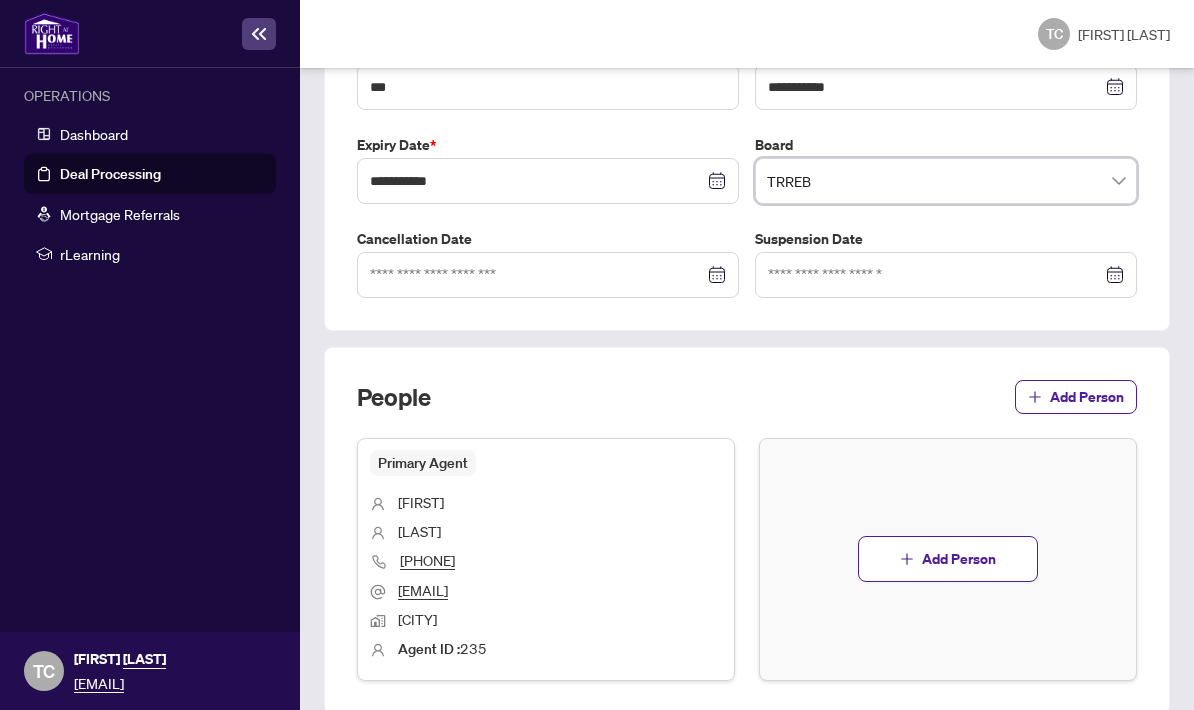 scroll, scrollTop: 610, scrollLeft: 0, axis: vertical 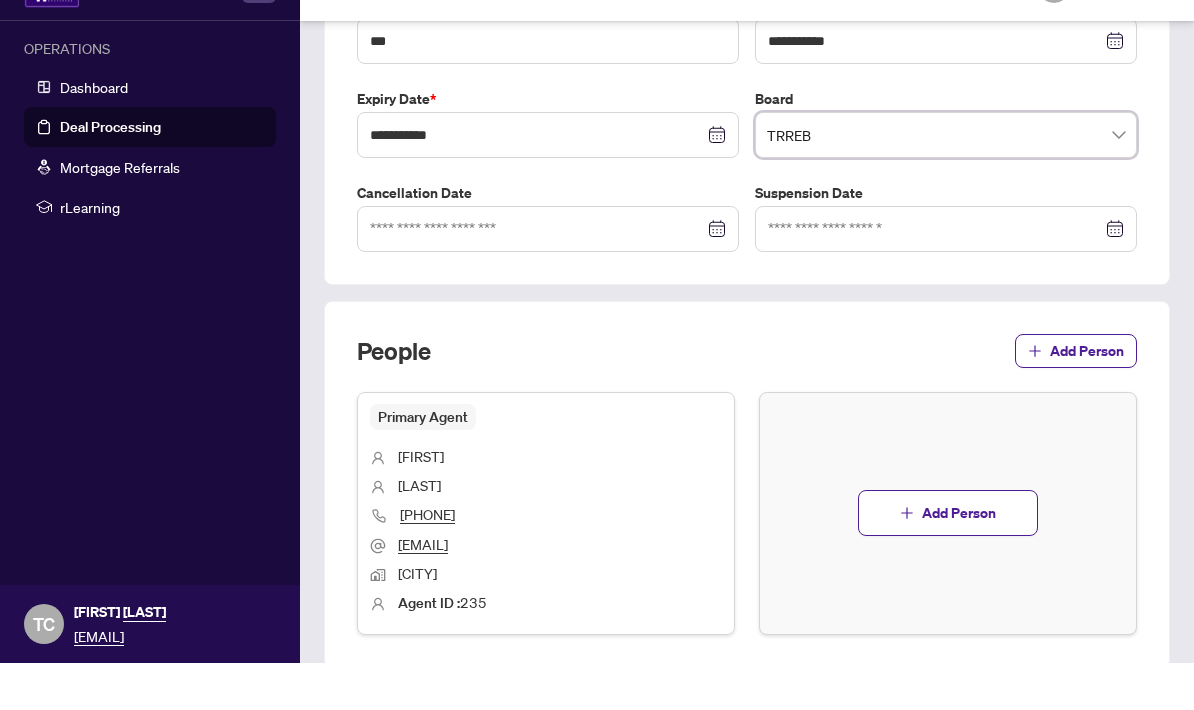 click on "Next Tab" at bounding box center [381, 752] 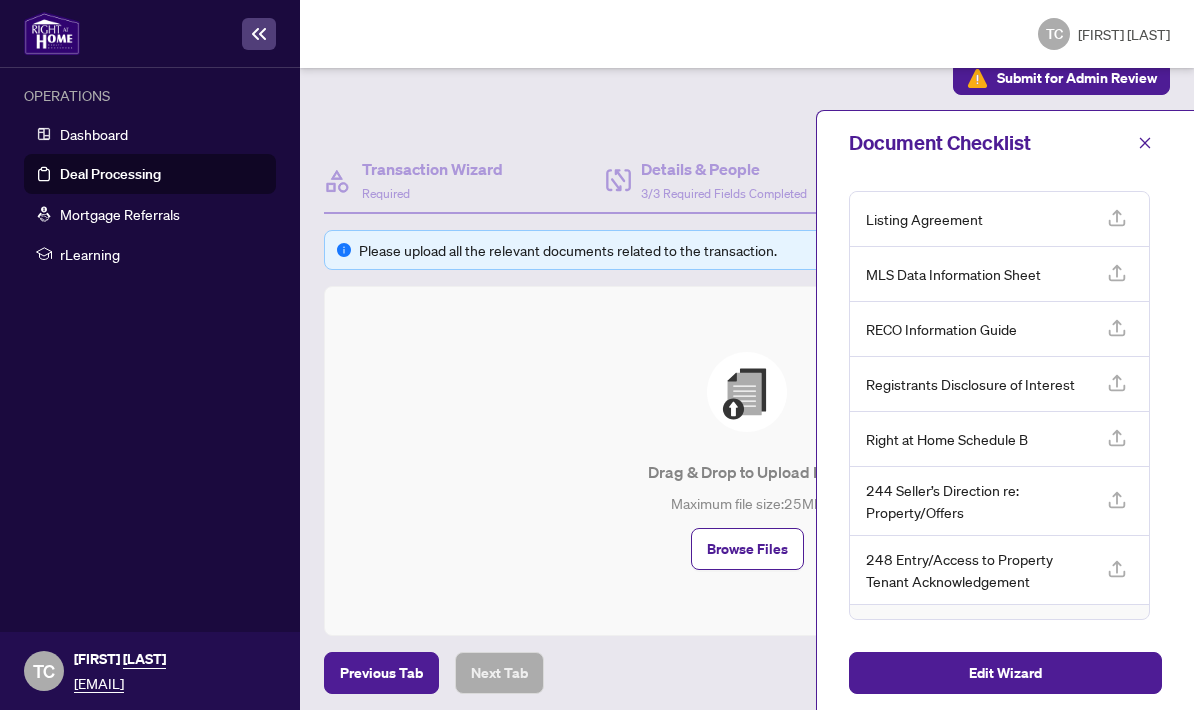 scroll, scrollTop: 108, scrollLeft: 0, axis: vertical 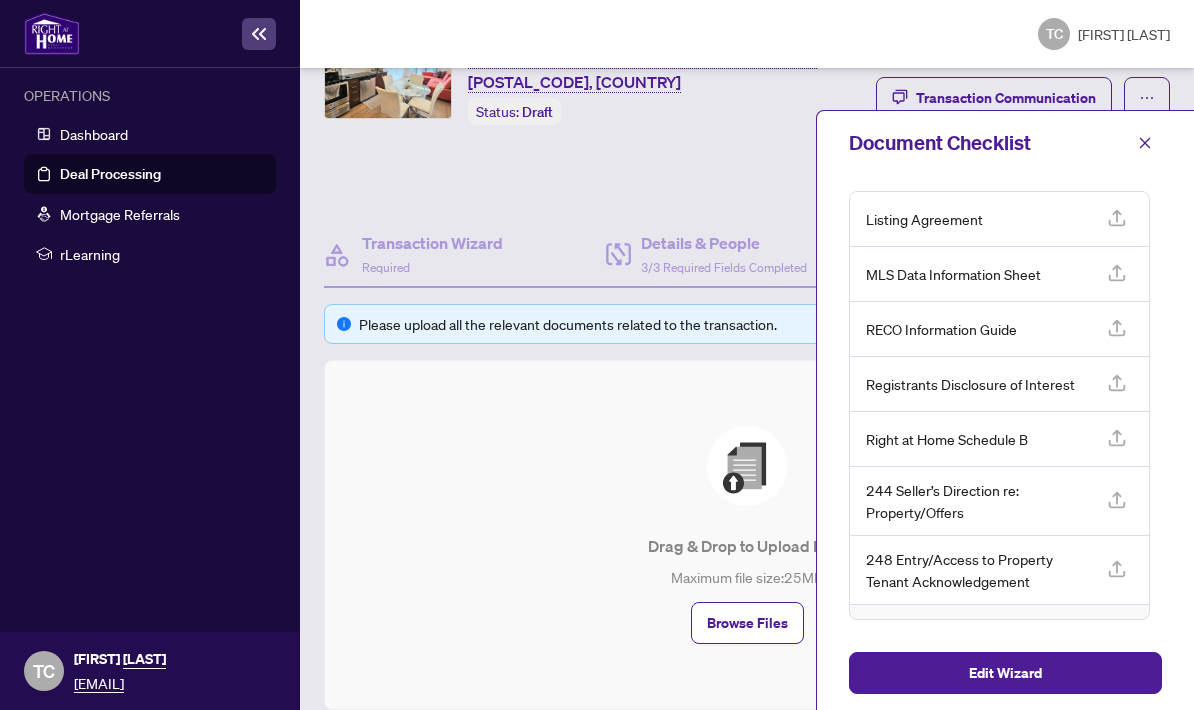 click on "Browse Files" at bounding box center (747, 623) 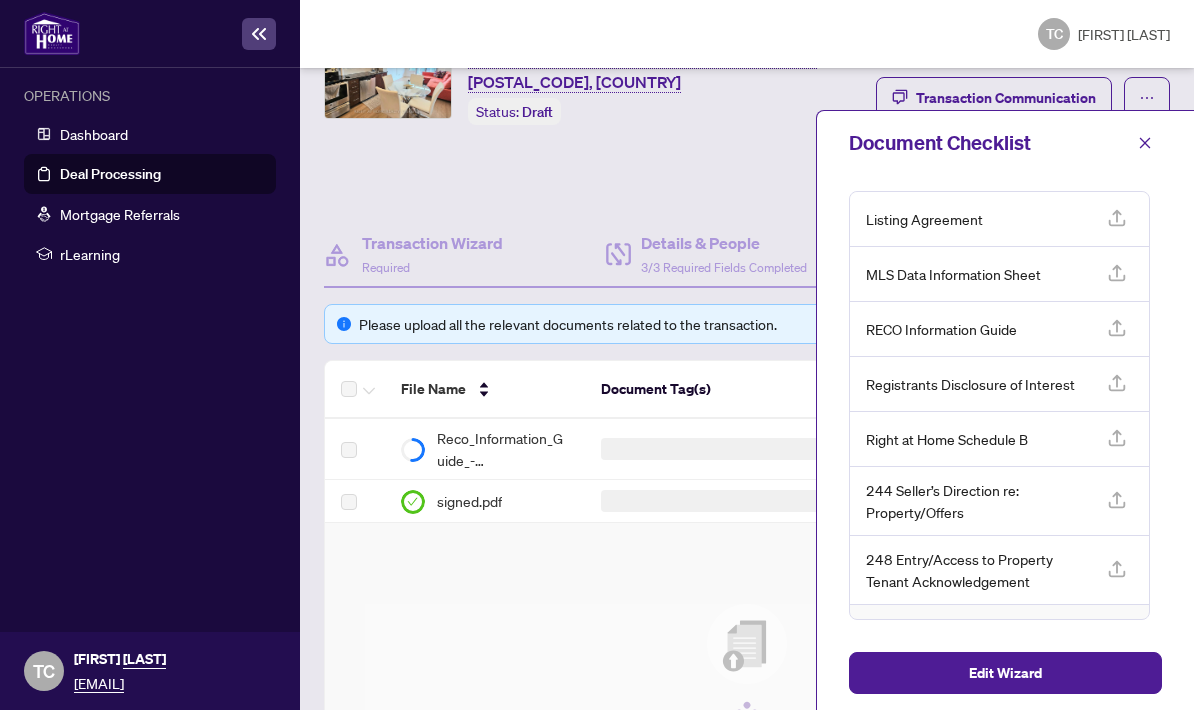 click at bounding box center [1145, 143] 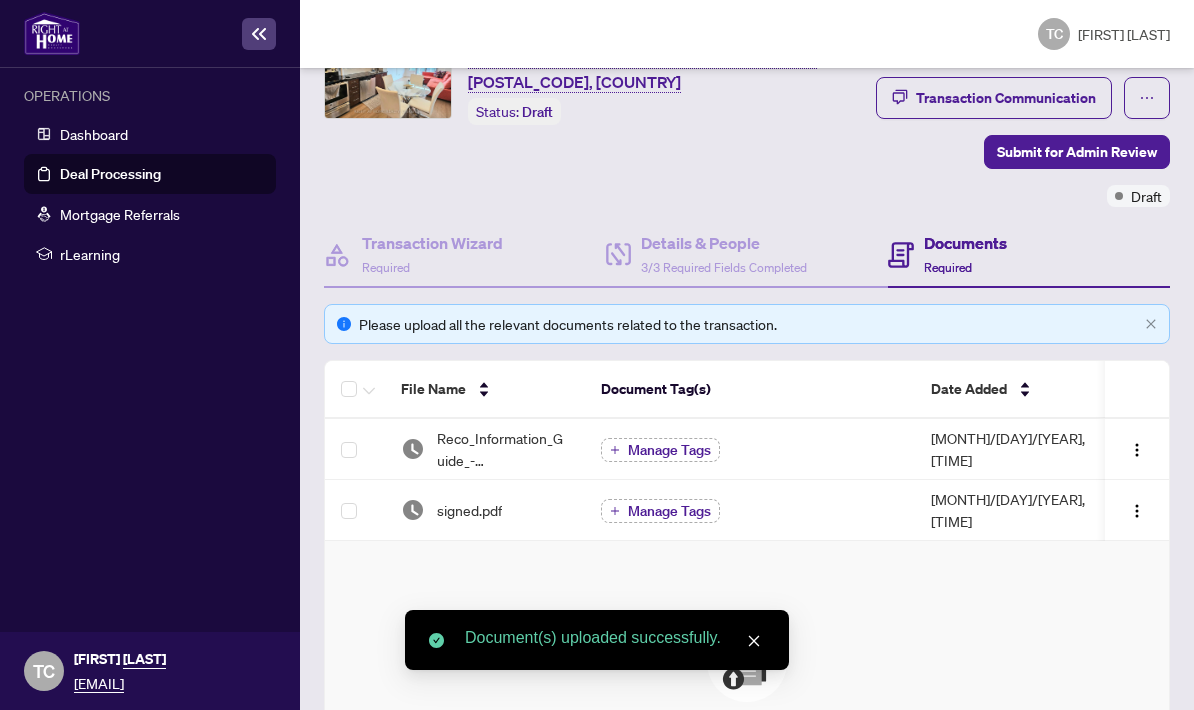 click on "Manage Tags" at bounding box center (669, 450) 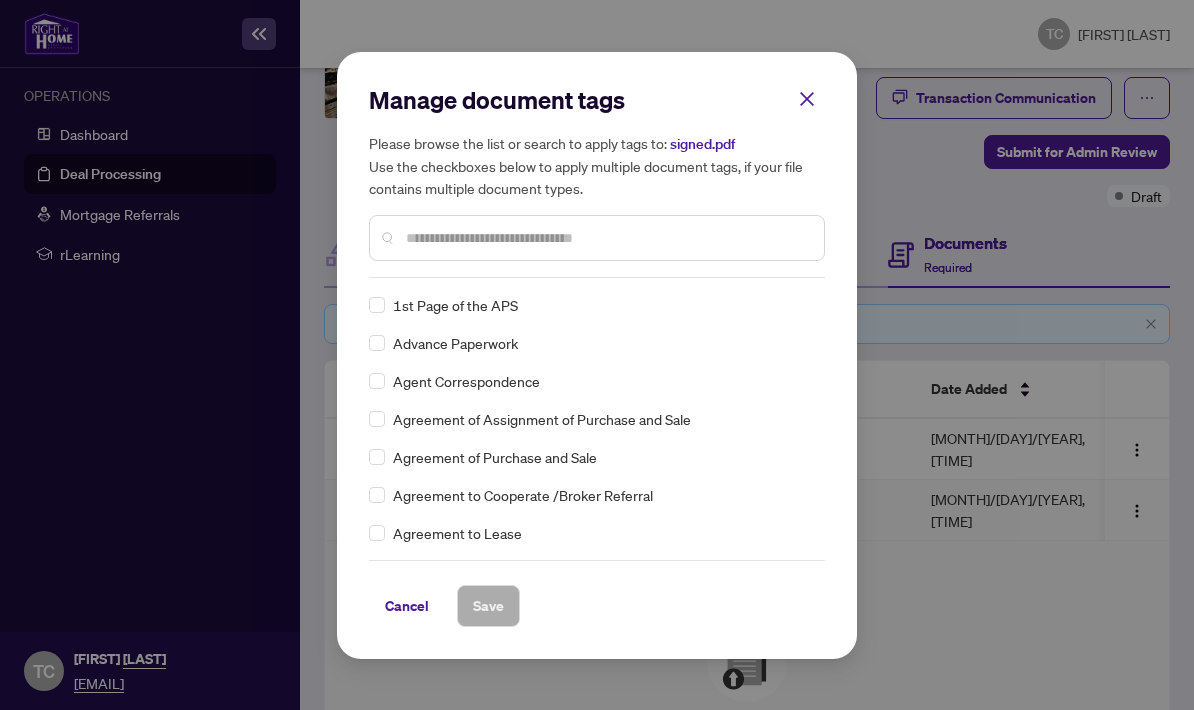 click at bounding box center (607, 238) 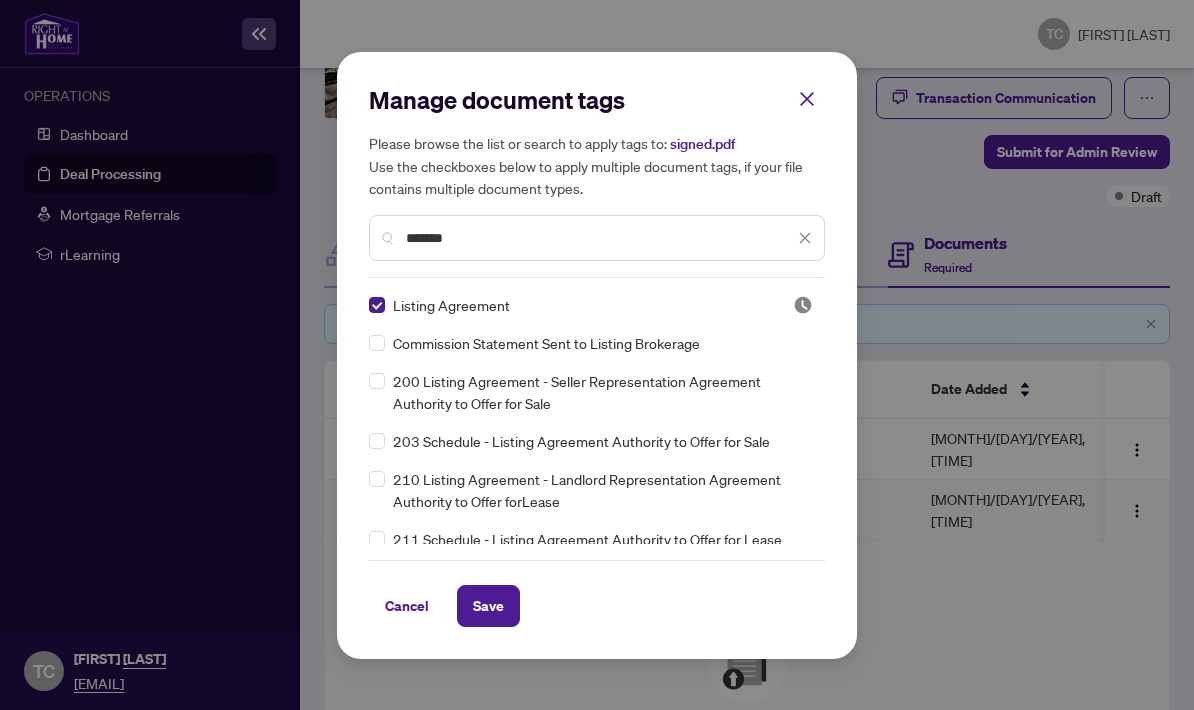 click at bounding box center (805, 238) 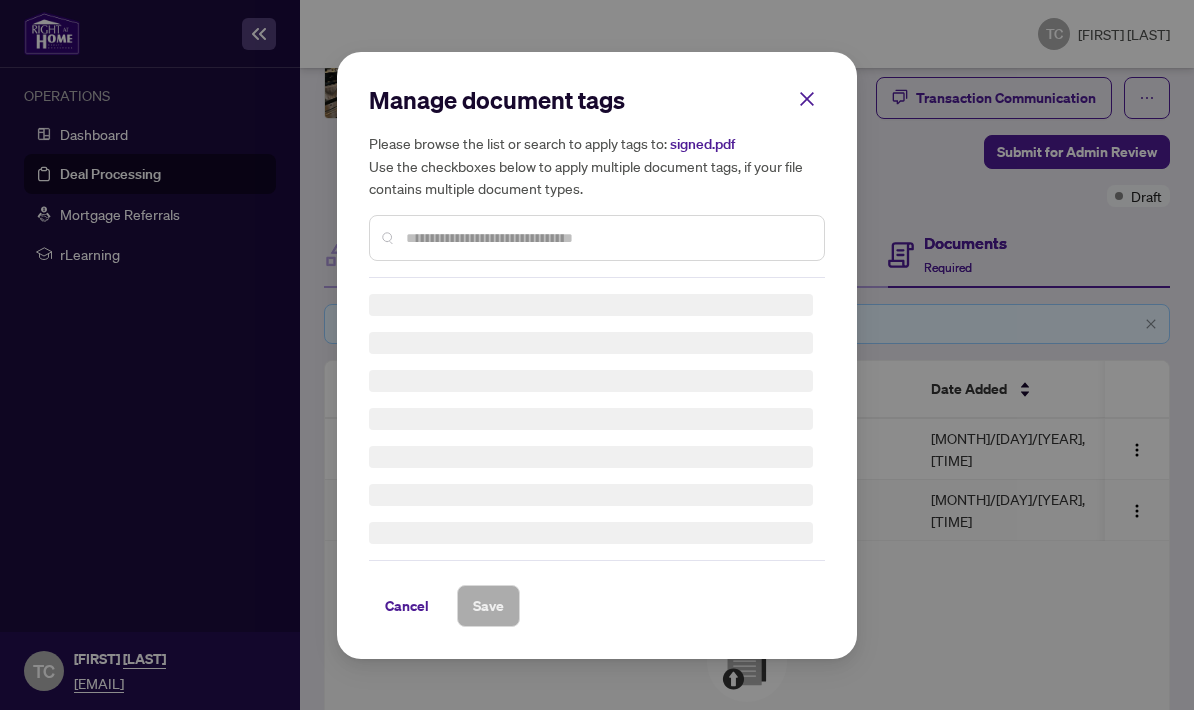 click at bounding box center [607, 238] 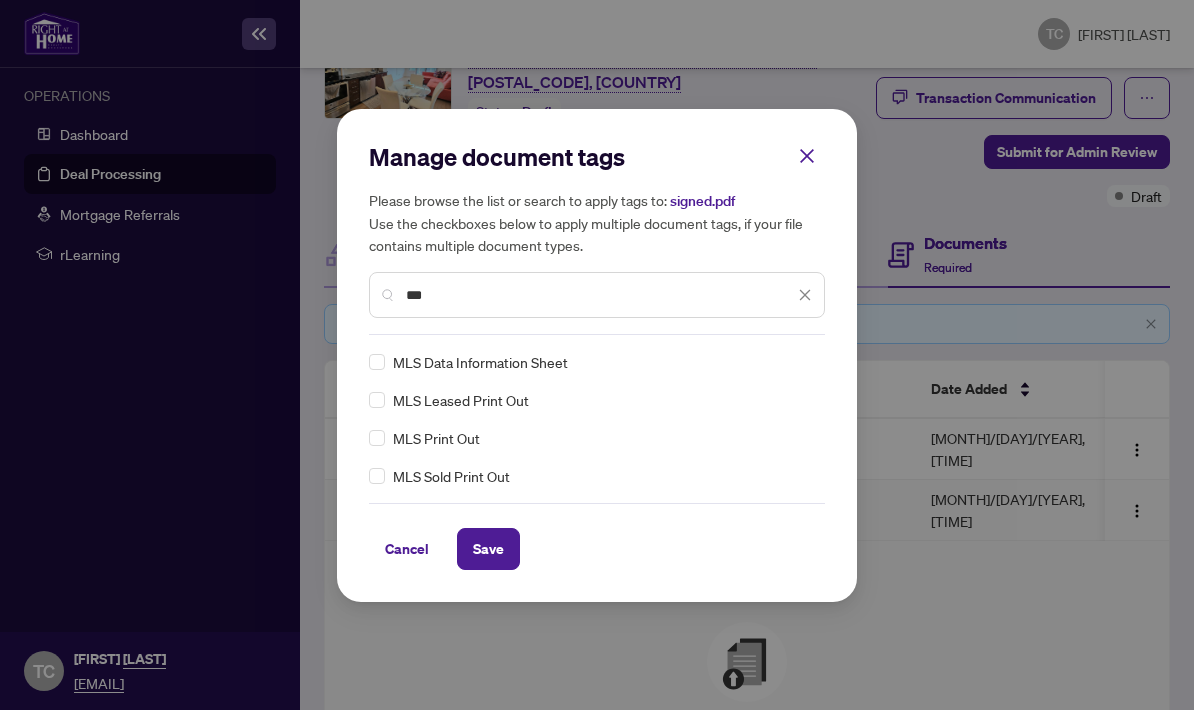 type on "***" 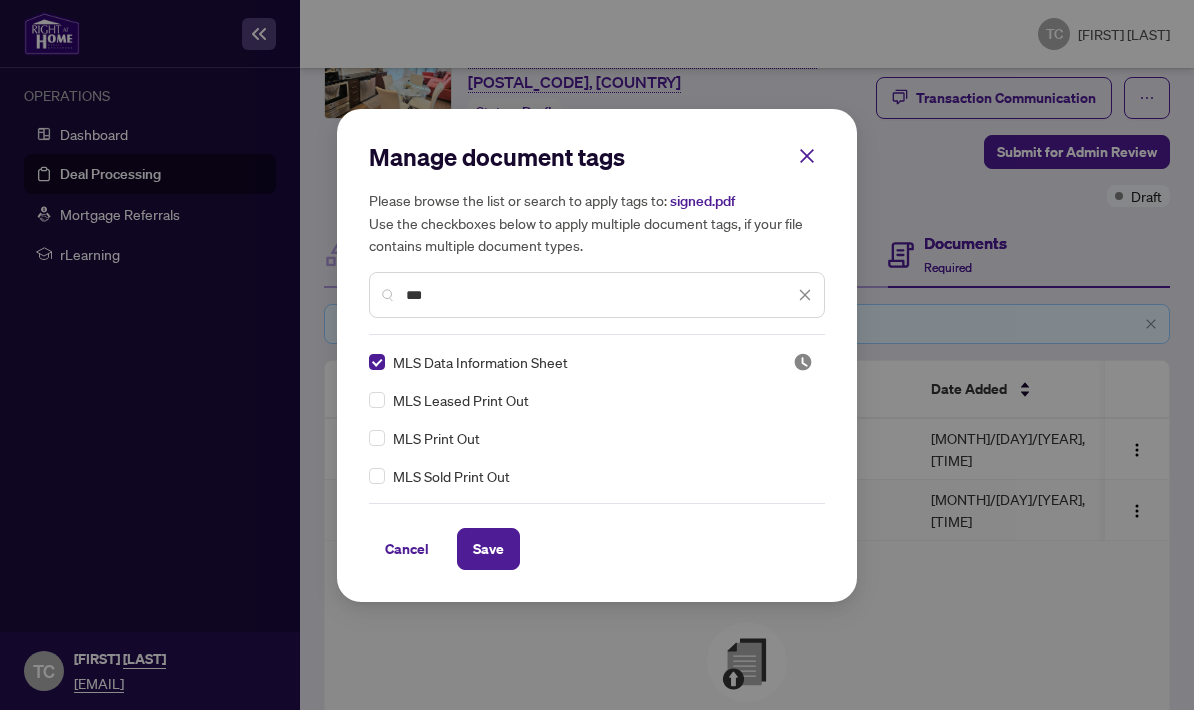click on "Save" at bounding box center [488, 549] 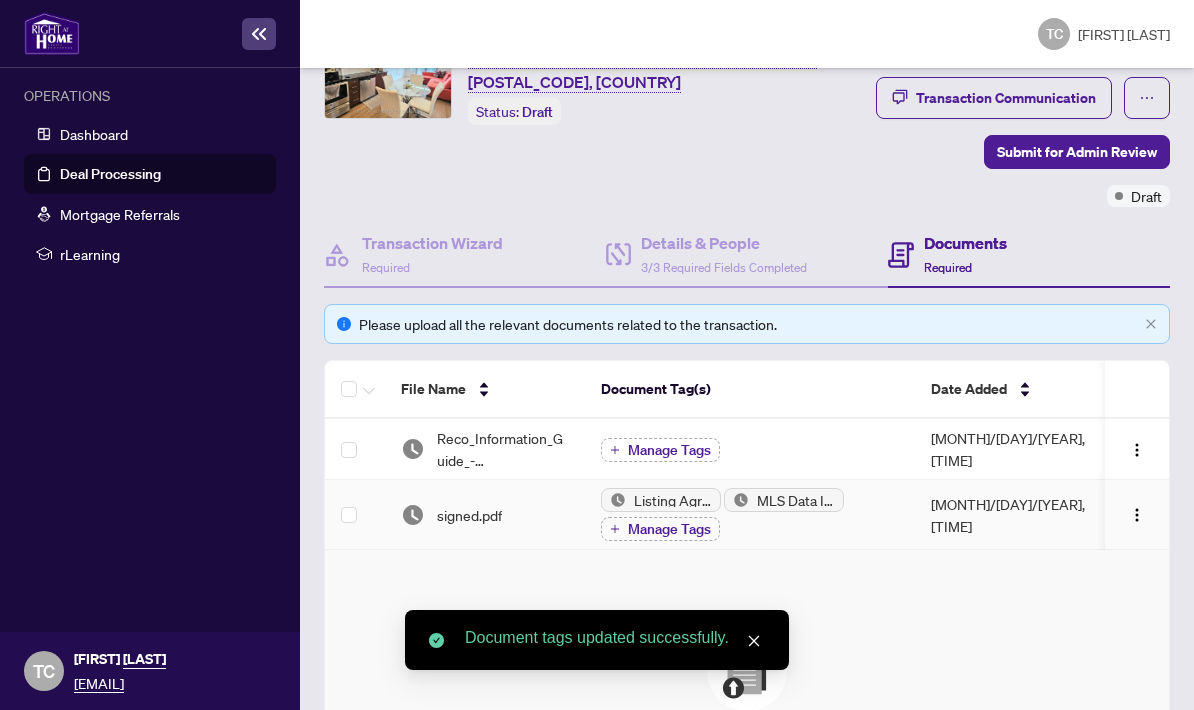 click on "Manage Tags" at bounding box center [669, 450] 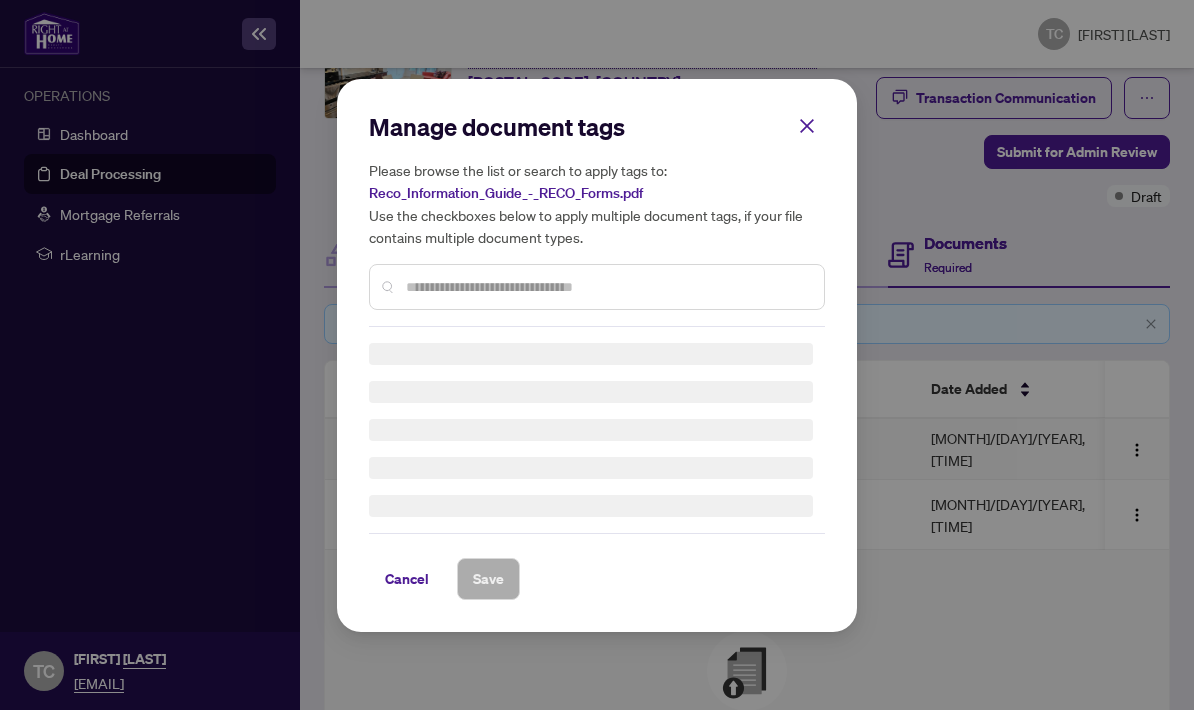 click at bounding box center [0, 0] 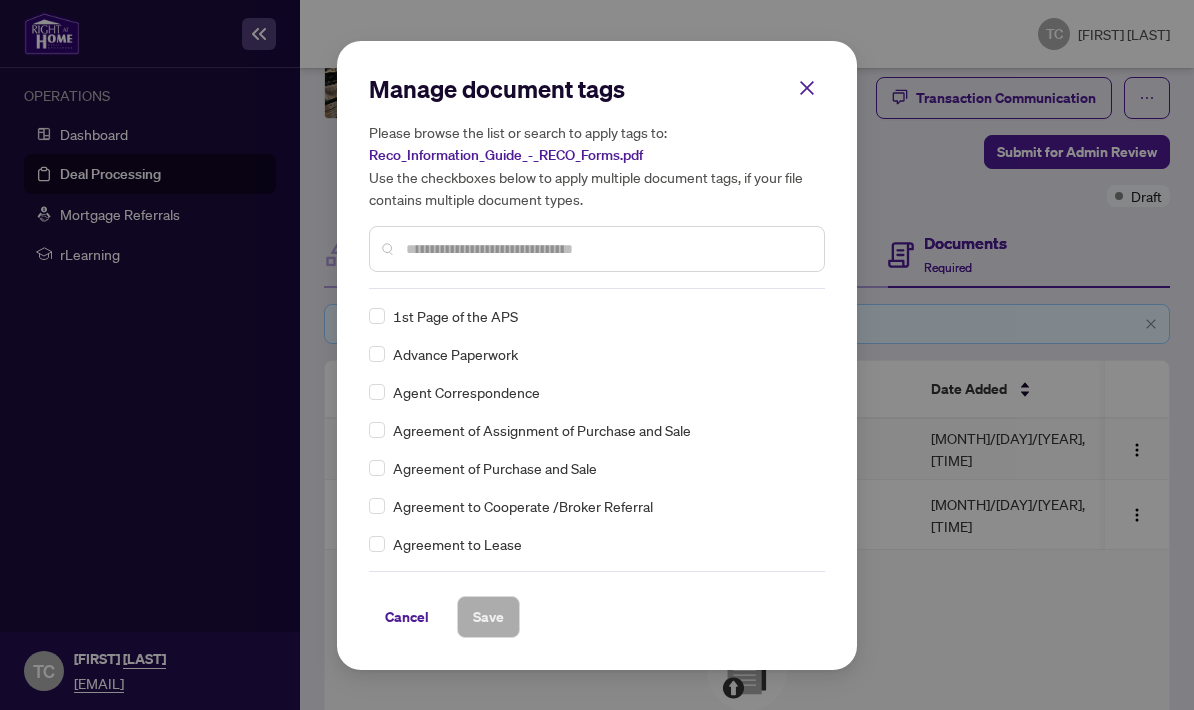 click at bounding box center [607, 249] 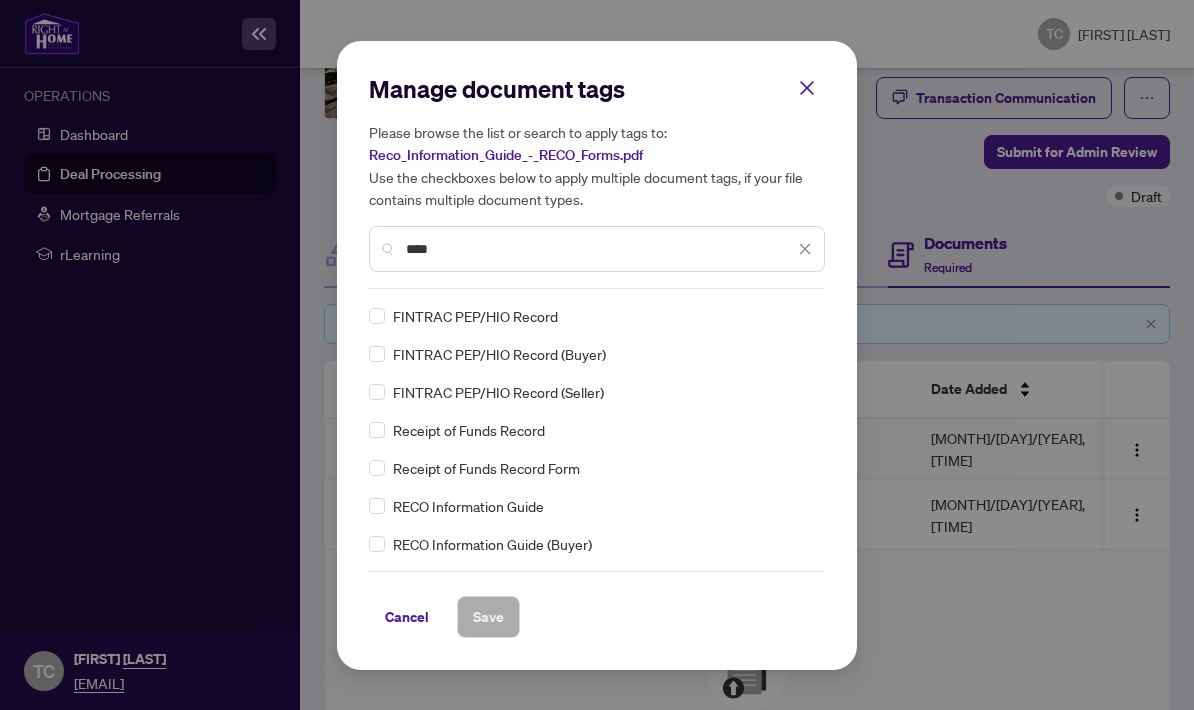 type on "****" 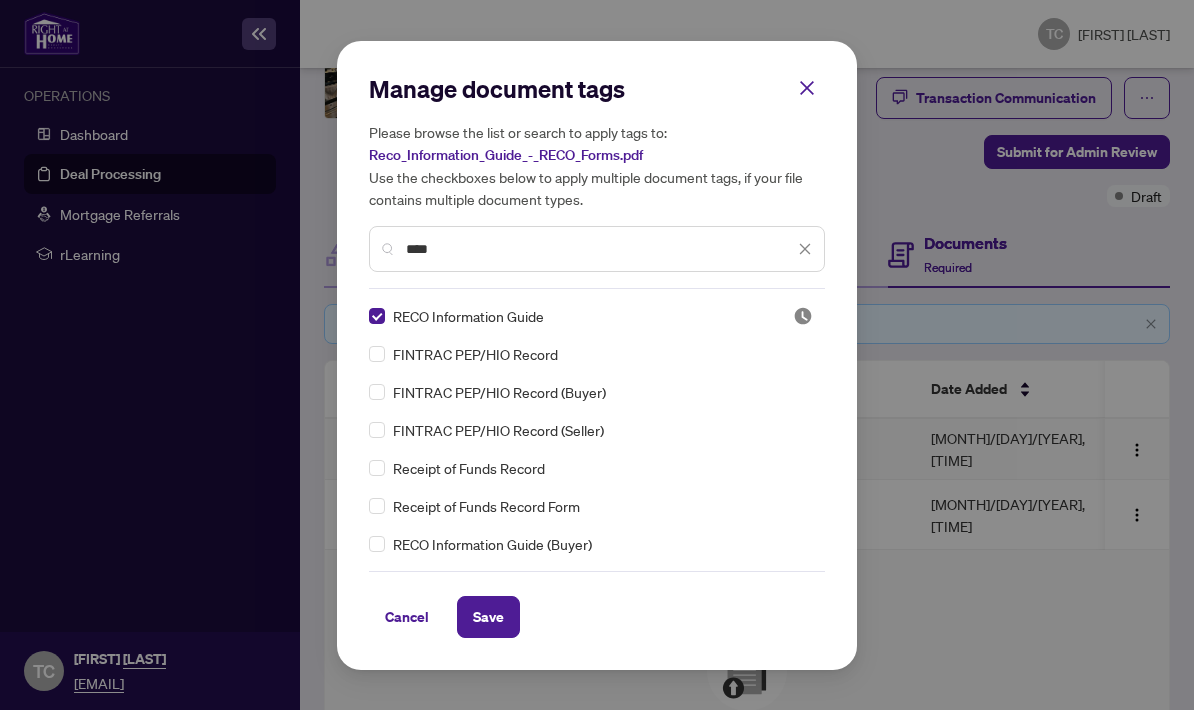 click on "Save" at bounding box center (0, 0) 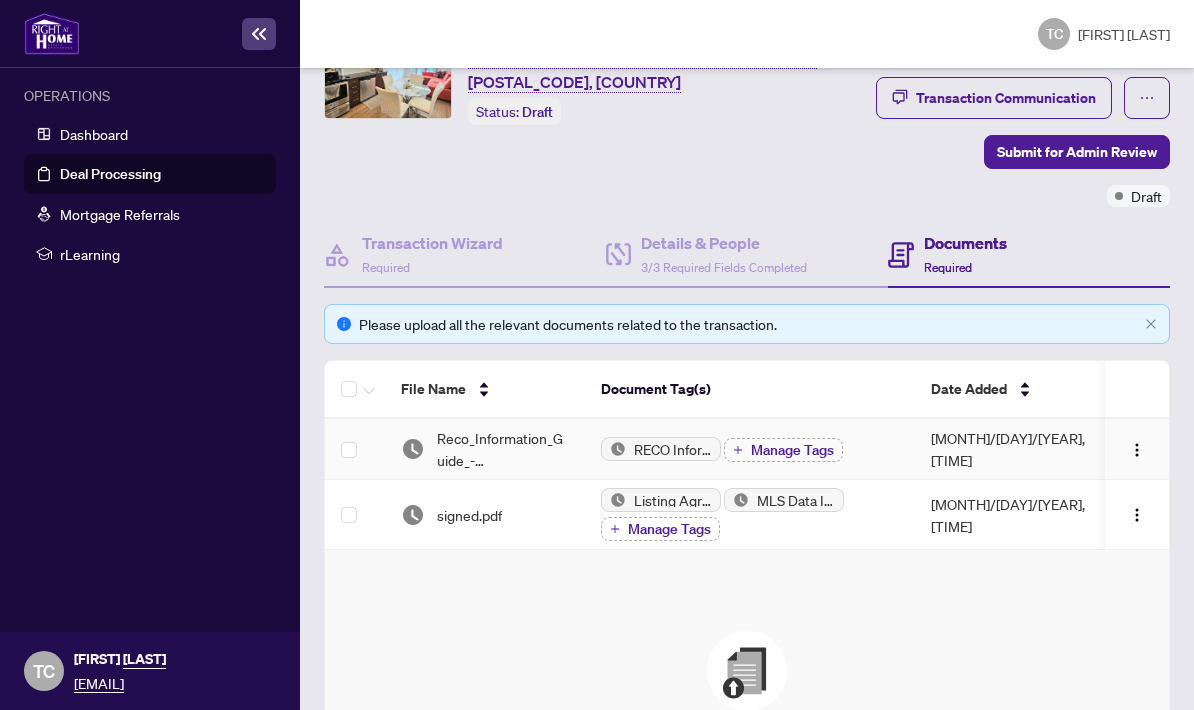 click on "Submit for Admin Review" at bounding box center [1077, 152] 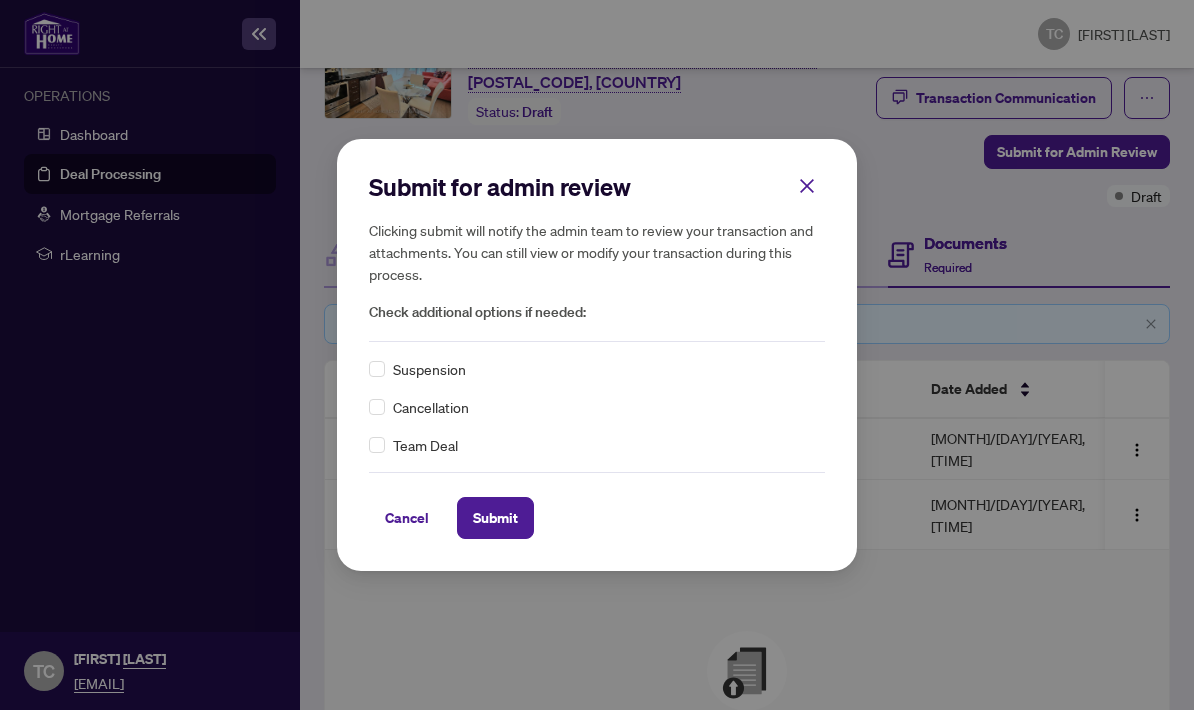 click on "Submit" at bounding box center [0, 0] 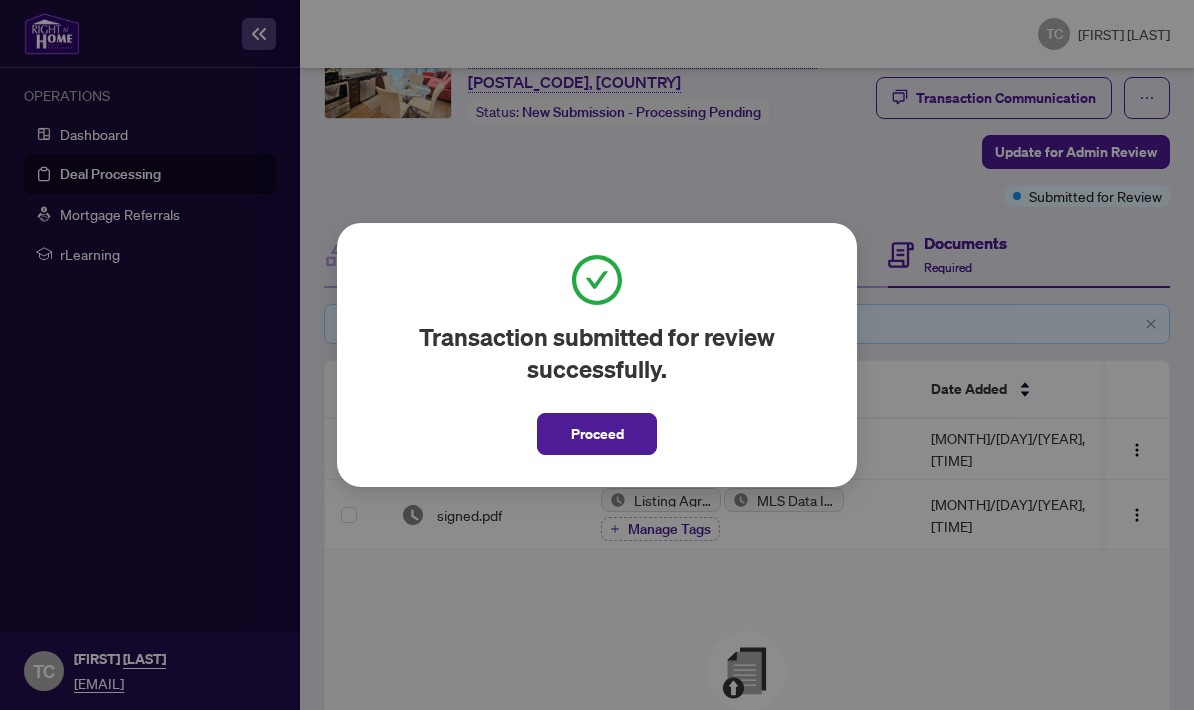 click on "Proceed" at bounding box center [597, 434] 